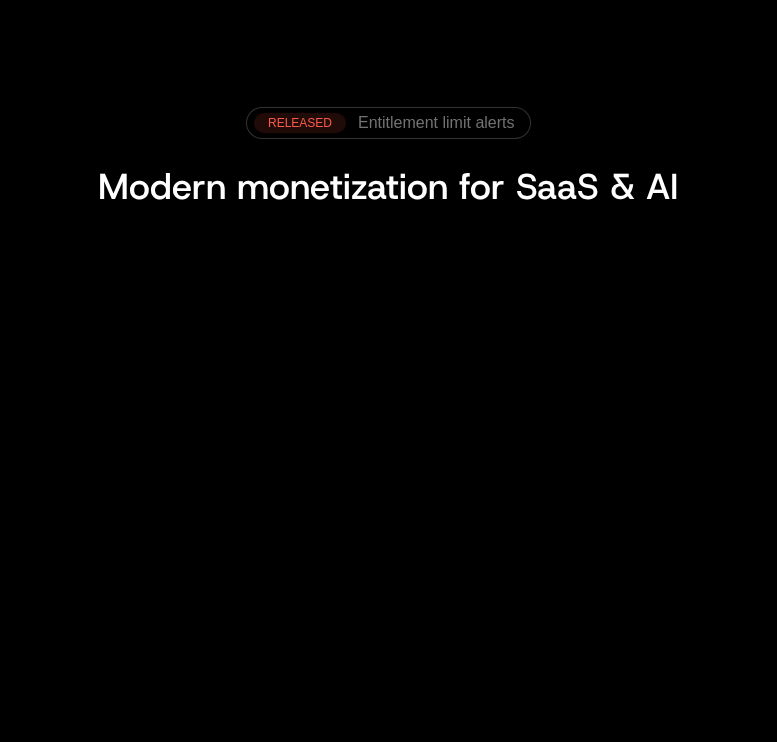 scroll, scrollTop: 0, scrollLeft: 0, axis: both 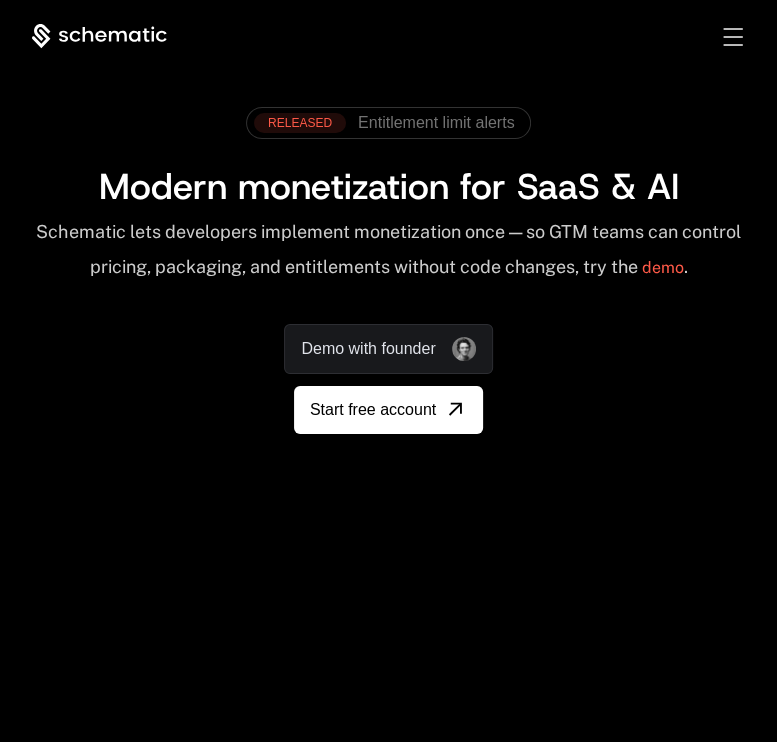 click at bounding box center [732, 37] 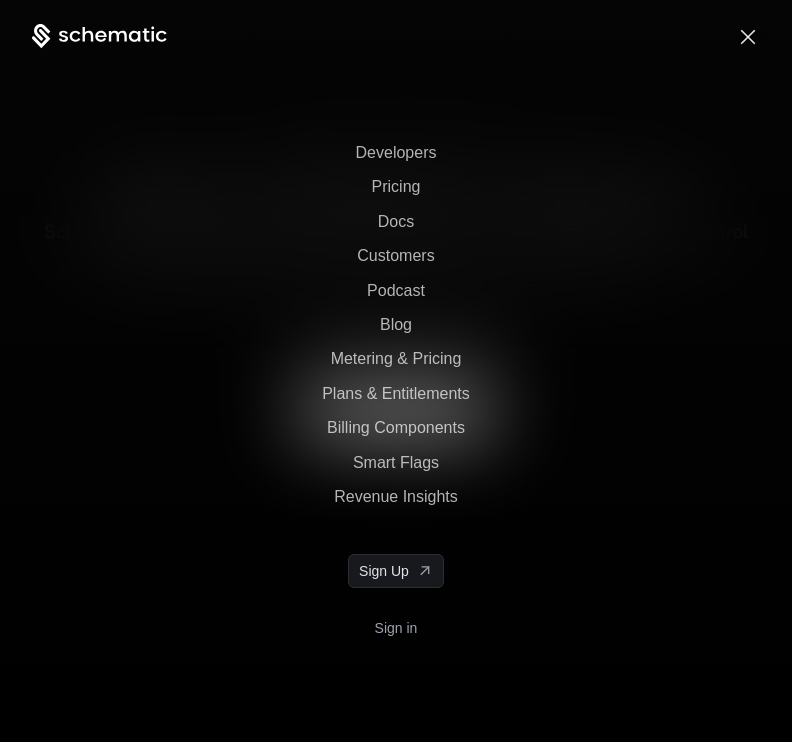 click on "Sign in" at bounding box center [396, 628] 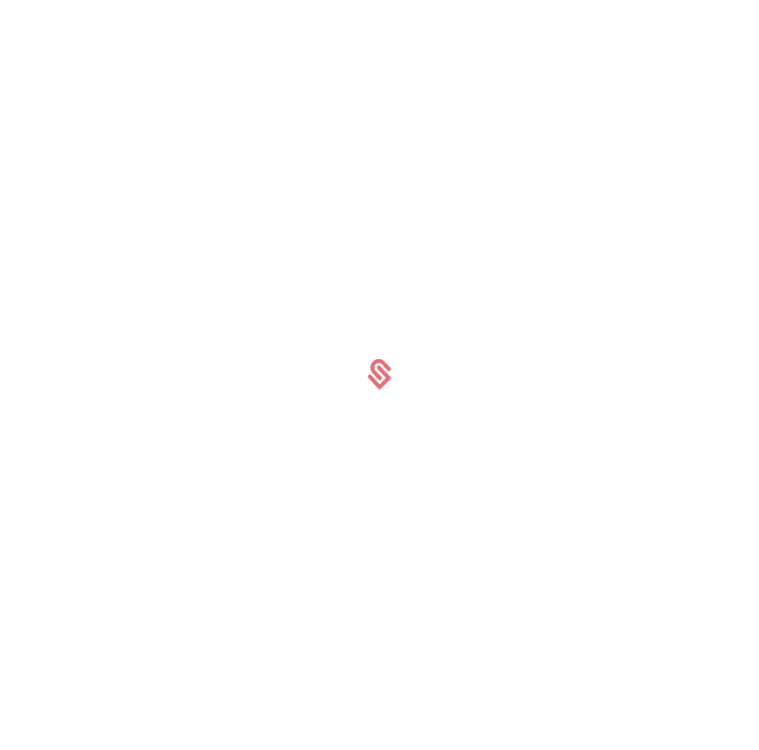 scroll, scrollTop: 0, scrollLeft: 0, axis: both 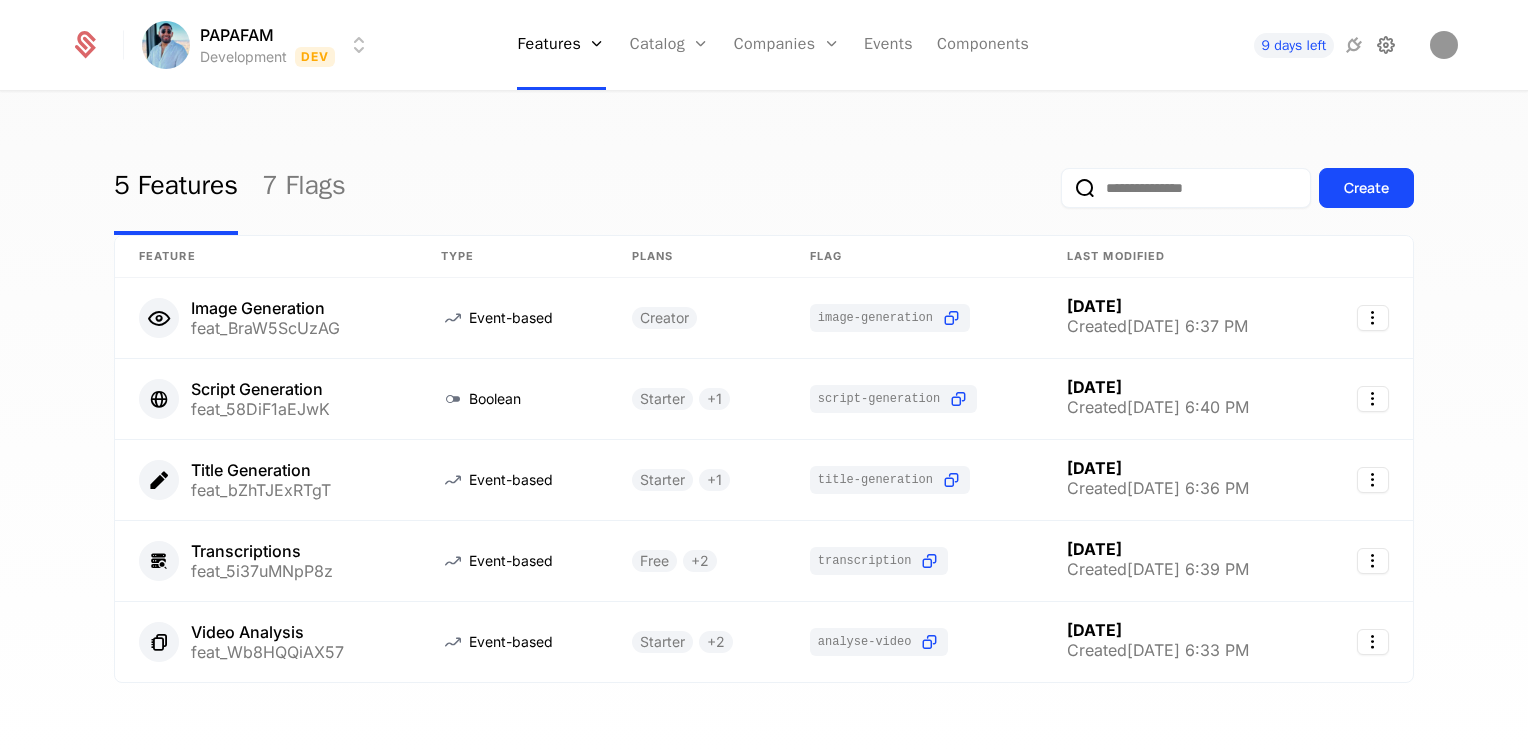 click at bounding box center [1386, 45] 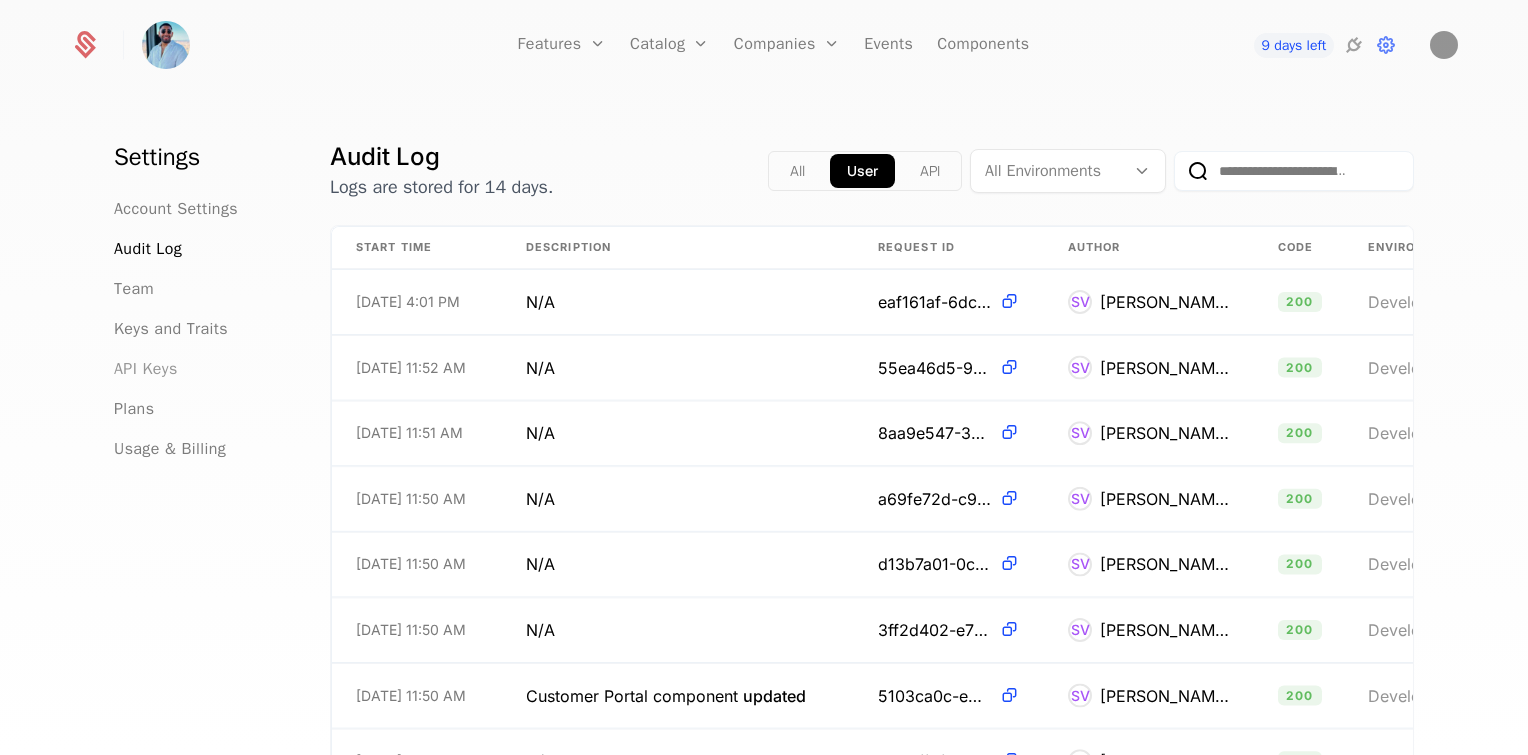 click on "API Keys" at bounding box center (146, 369) 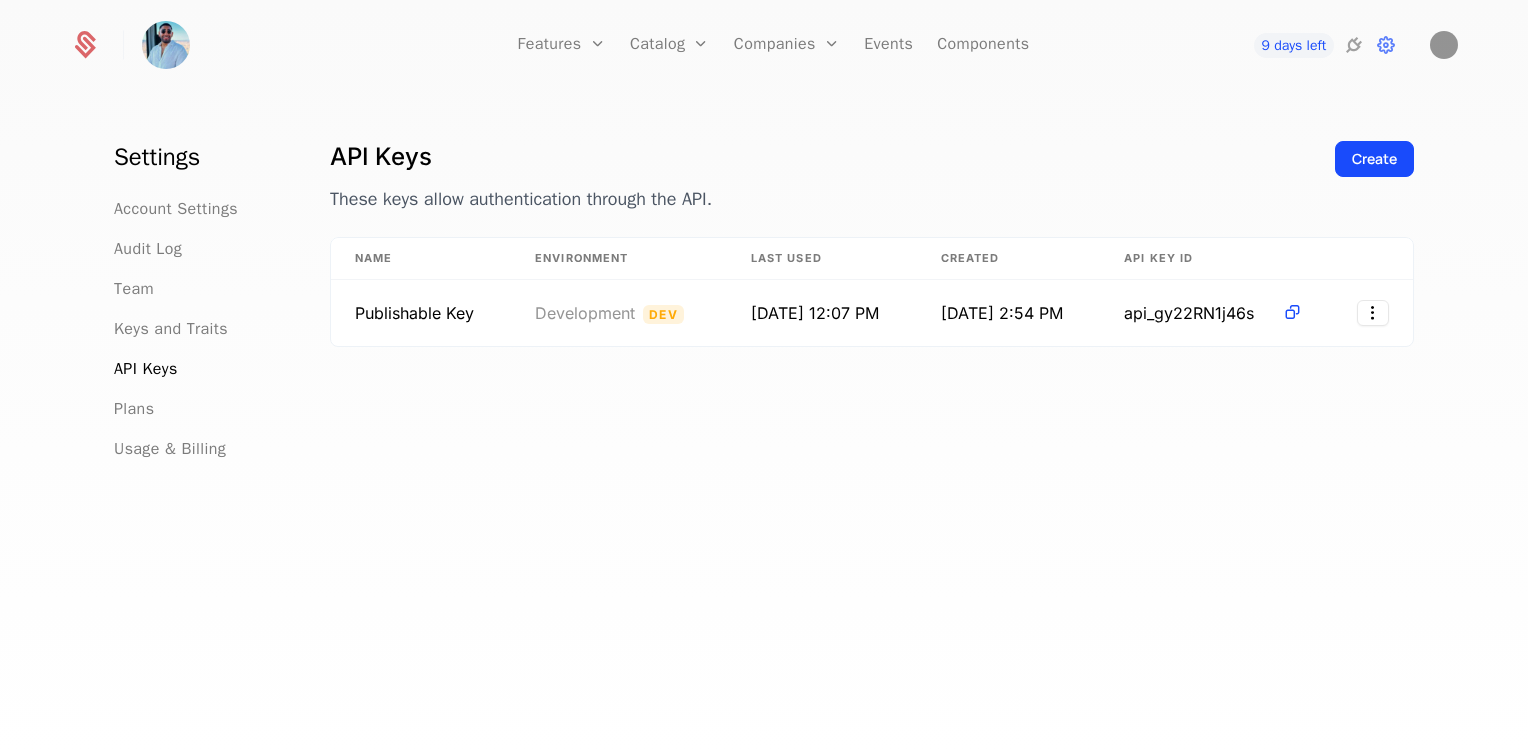 click on "API Keys     These keys allow authentication through the API. Create Name Environment Last Used Created API Key ID Publishable Key Development Dev 7/6/25, 12:07 PM 7/3/25, 2:54 PM api_gy22RN1j46s" at bounding box center [872, 453] 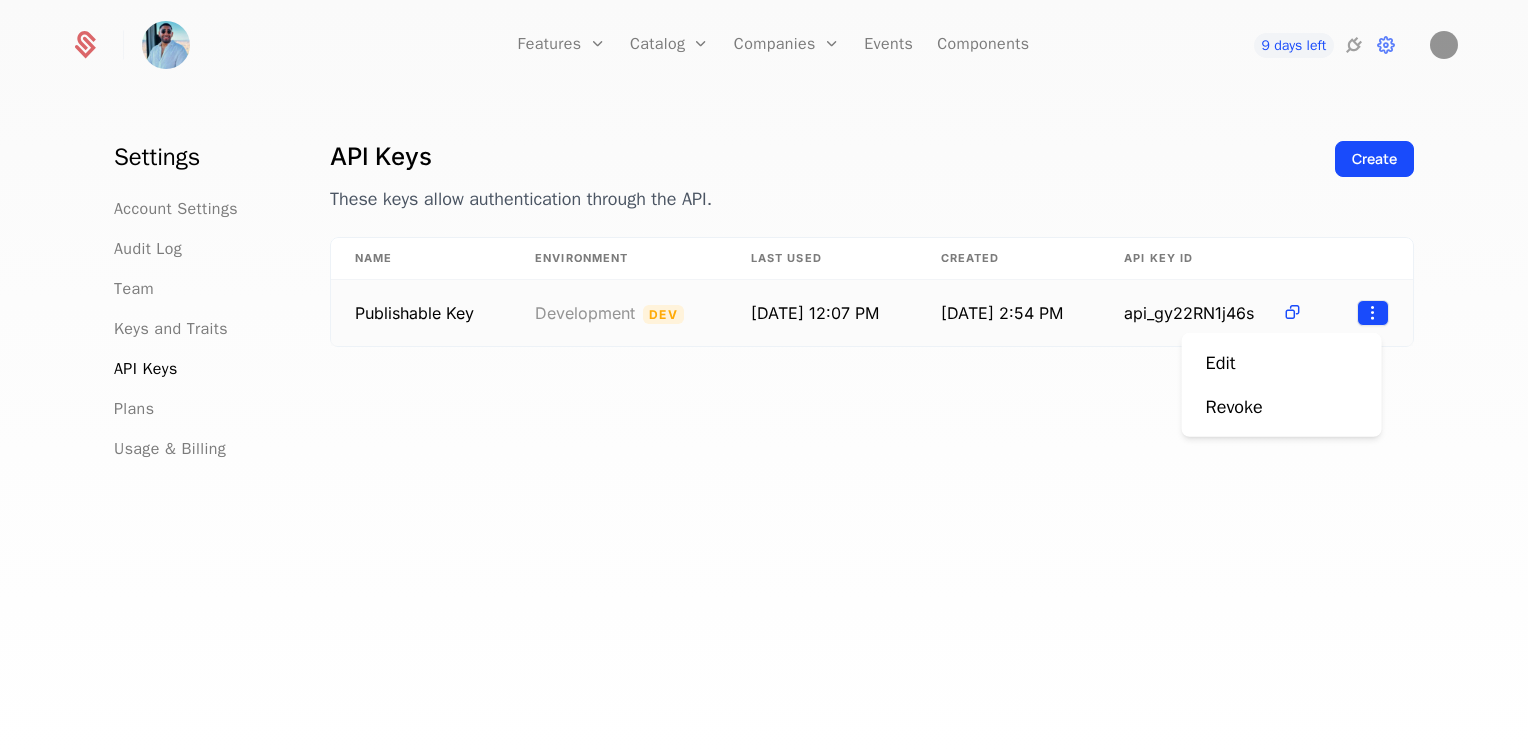 click on "Features Features Flags Catalog Plans Add Ons Configuration Companies Companies Users Events Components 9 days left Settings Account Settings Audit Log Team Keys and Traits API Keys Plans Usage & Billing API Keys     These keys allow authentication through the API. Create Name Environment Last Used Created API Key ID Publishable Key Development Dev 7/6/25, 12:07 PM 7/3/25, 2:54 PM api_gy22RN1j46s
Best Viewed on Desktop You're currently viewing this on a  mobile device . For the best experience,   we recommend using a desktop or larger screens , as the application isn't fully optimized for smaller resolutions just yet. Got it  Edit Revoke" at bounding box center (764, 377) 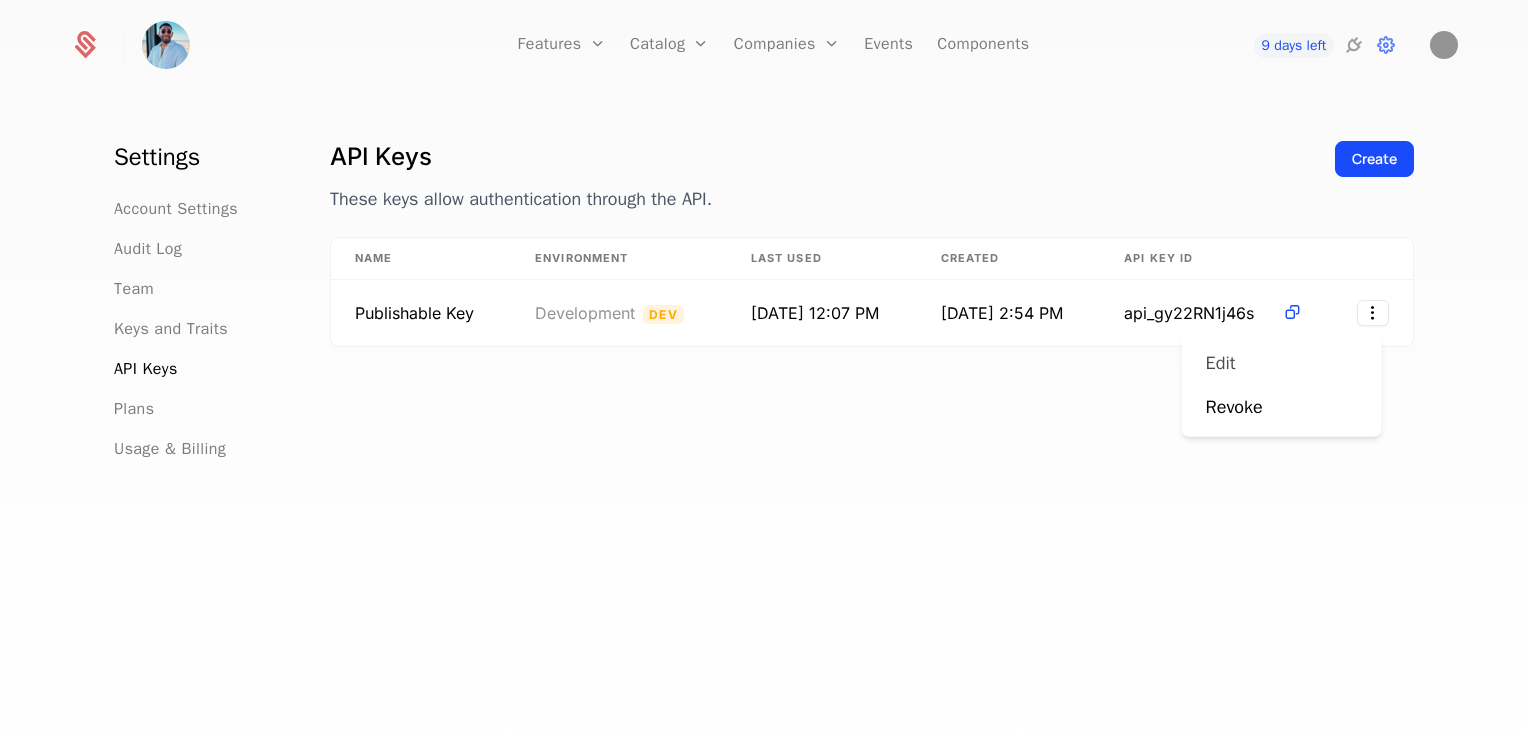 click on "Edit" at bounding box center (1221, 363) 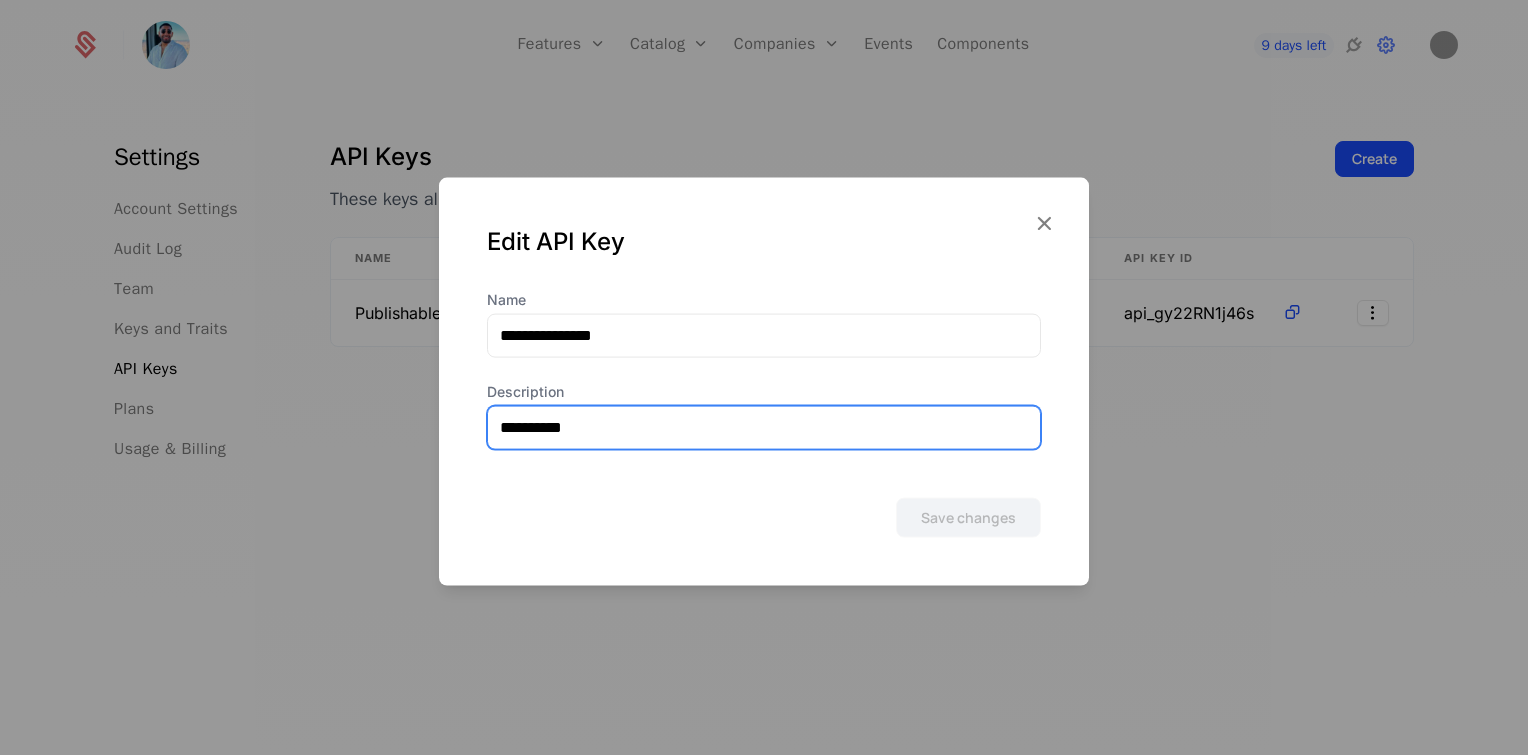 click on "**********" at bounding box center (764, 427) 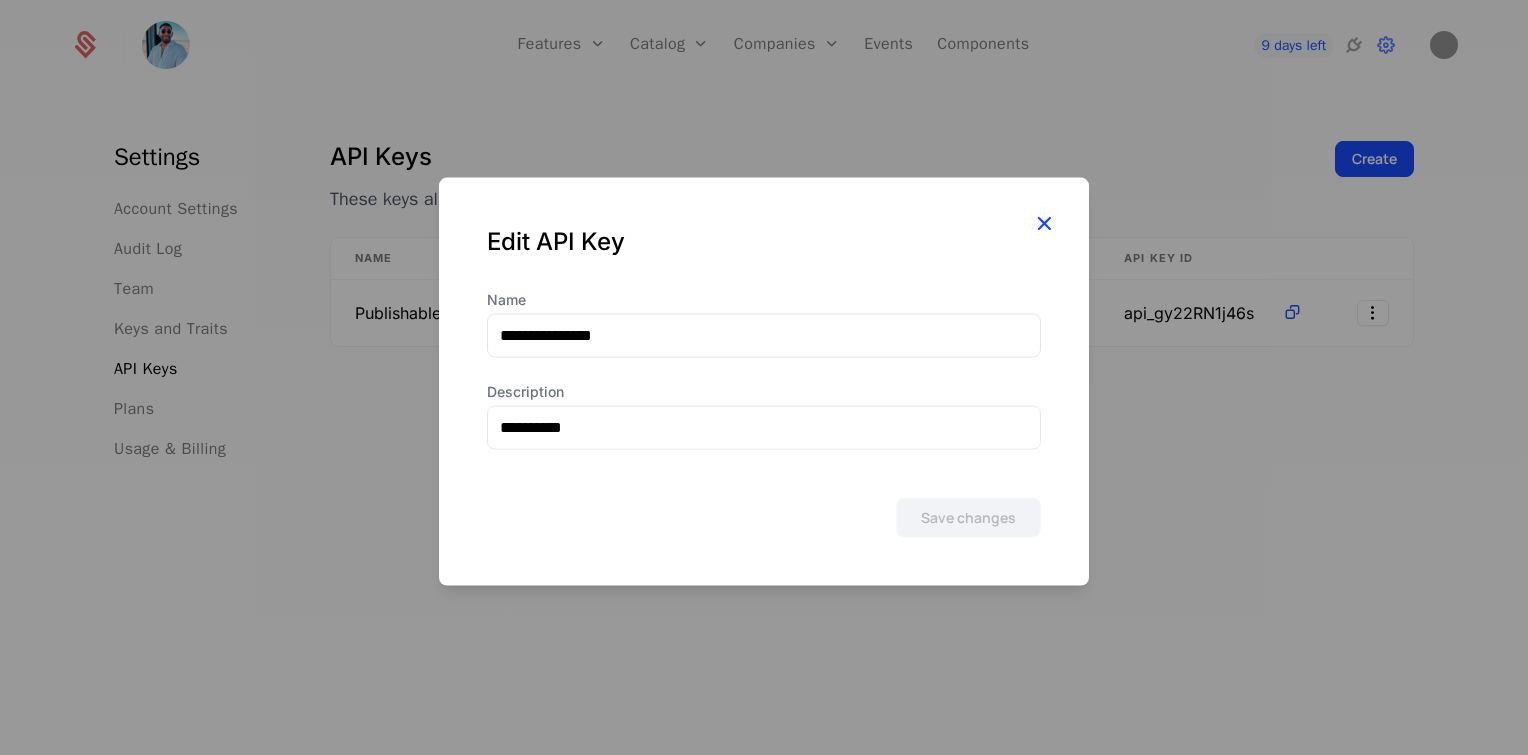 click at bounding box center [1044, 222] 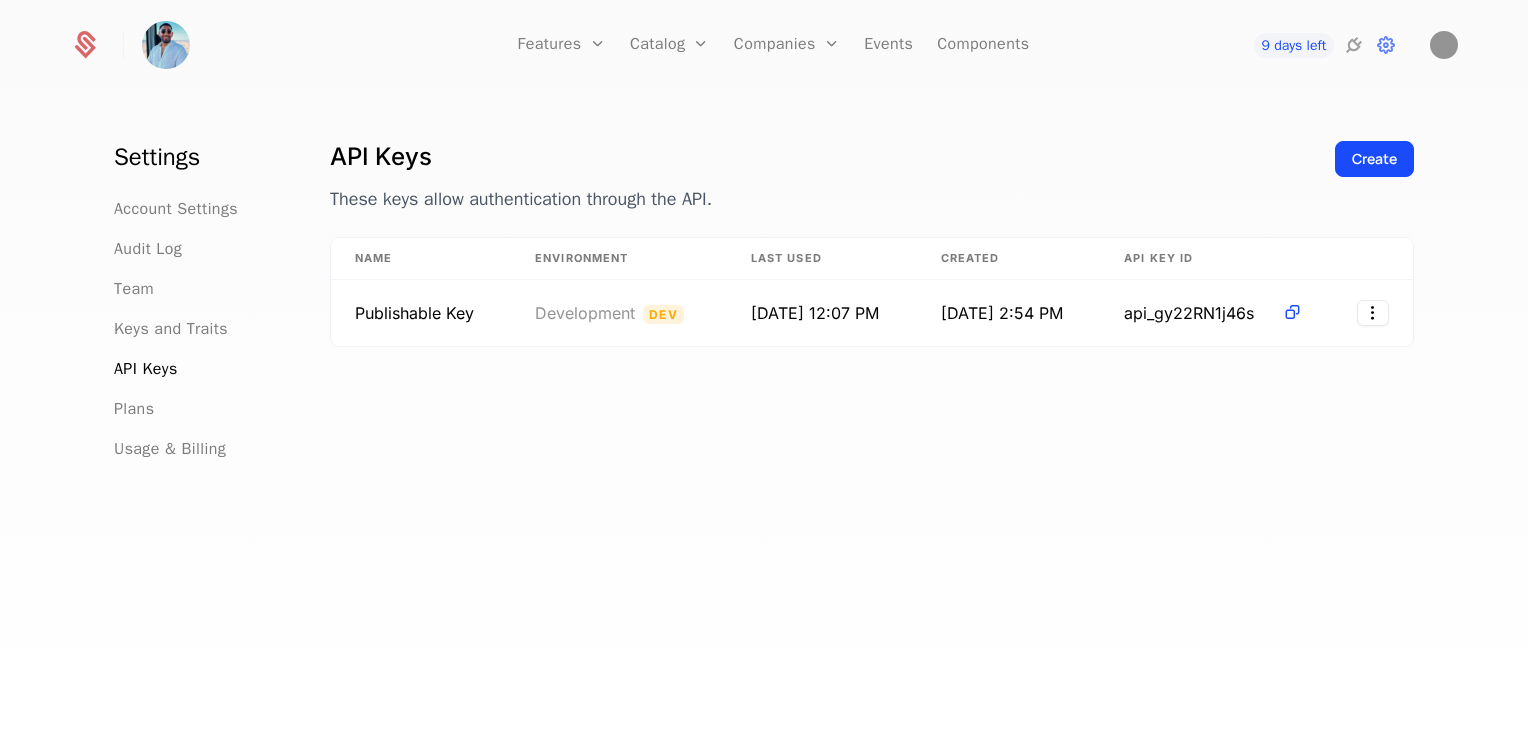 click on "API Keys     These keys allow authentication through the API. Create Name Environment Last Used Created API Key ID Publishable Key Development Dev 7/6/25, 12:07 PM 7/3/25, 2:54 PM api_gy22RN1j46s" at bounding box center (872, 453) 